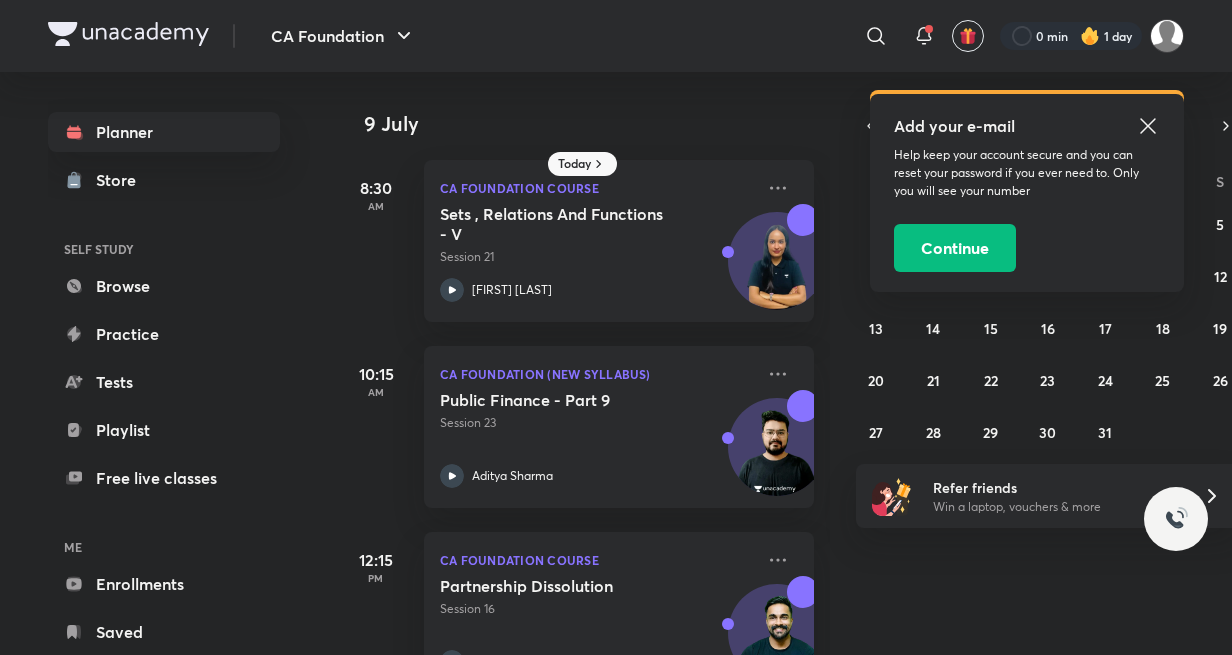 scroll, scrollTop: 0, scrollLeft: 0, axis: both 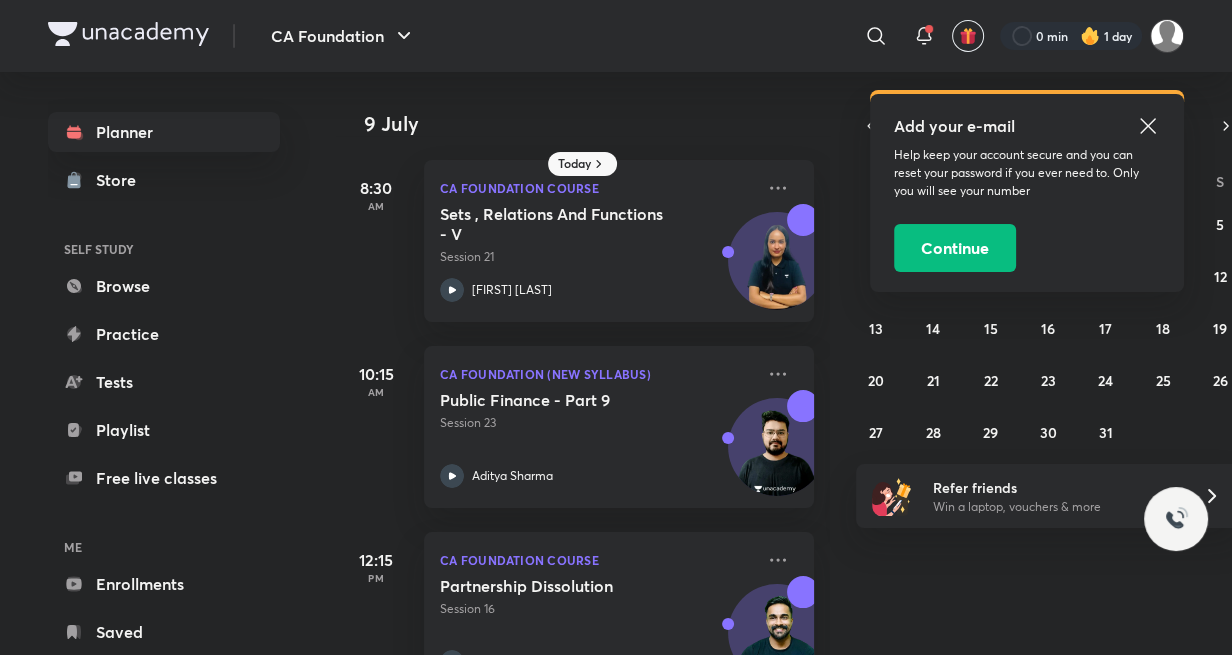 click 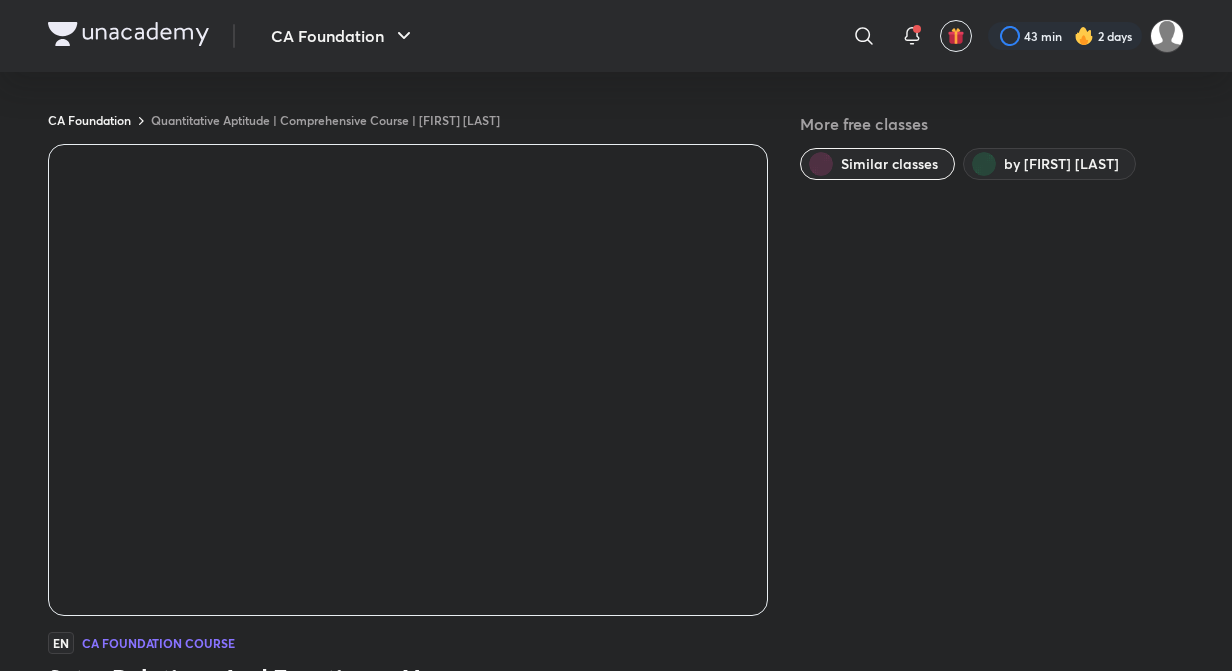 scroll, scrollTop: 0, scrollLeft: 0, axis: both 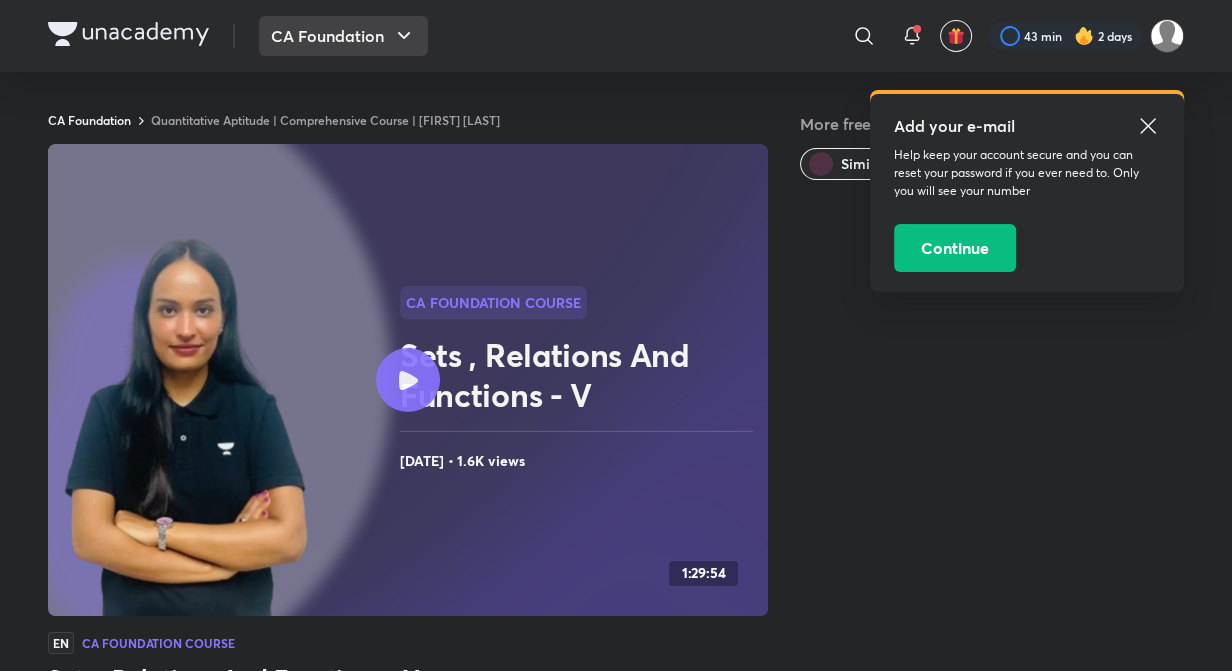 click on "CA Foundation" at bounding box center (343, 36) 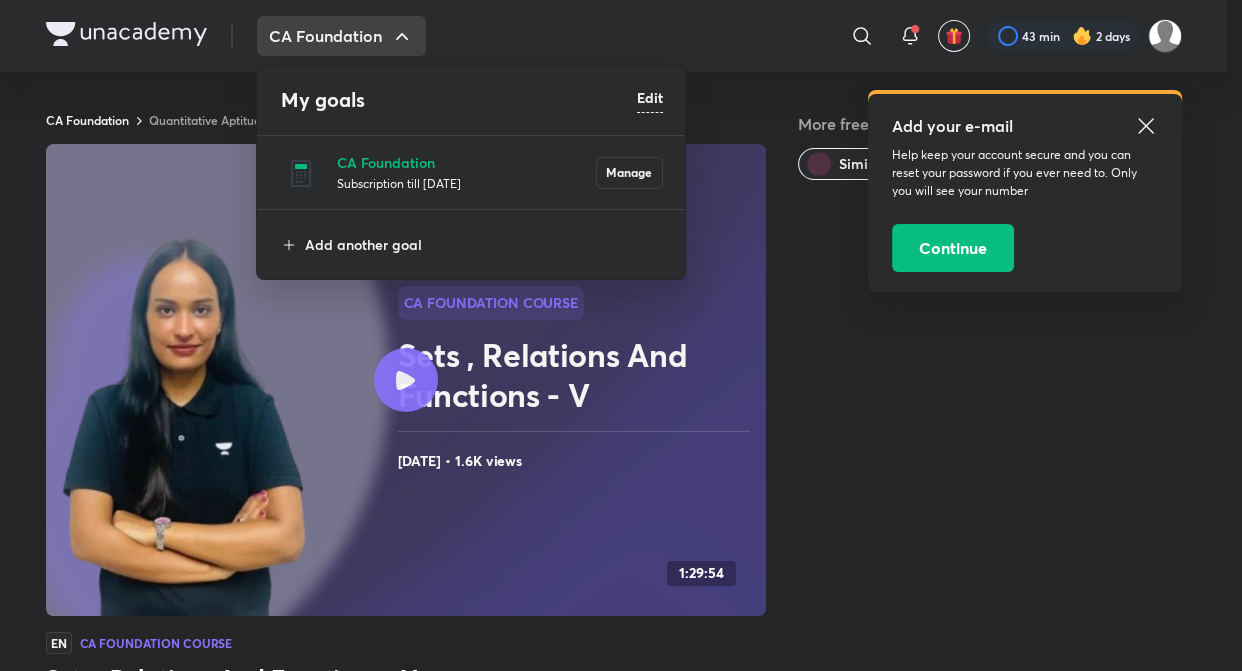 click on "CA Foundation Subscription till [DATE] Manage" at bounding box center (472, 172) 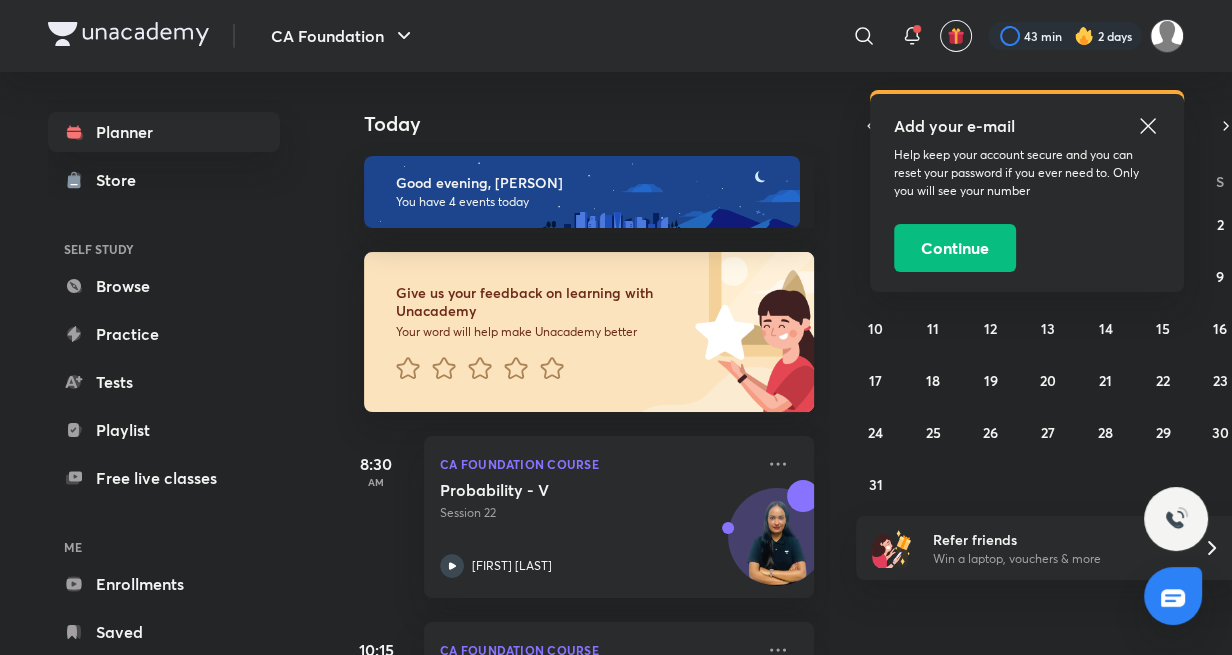 click 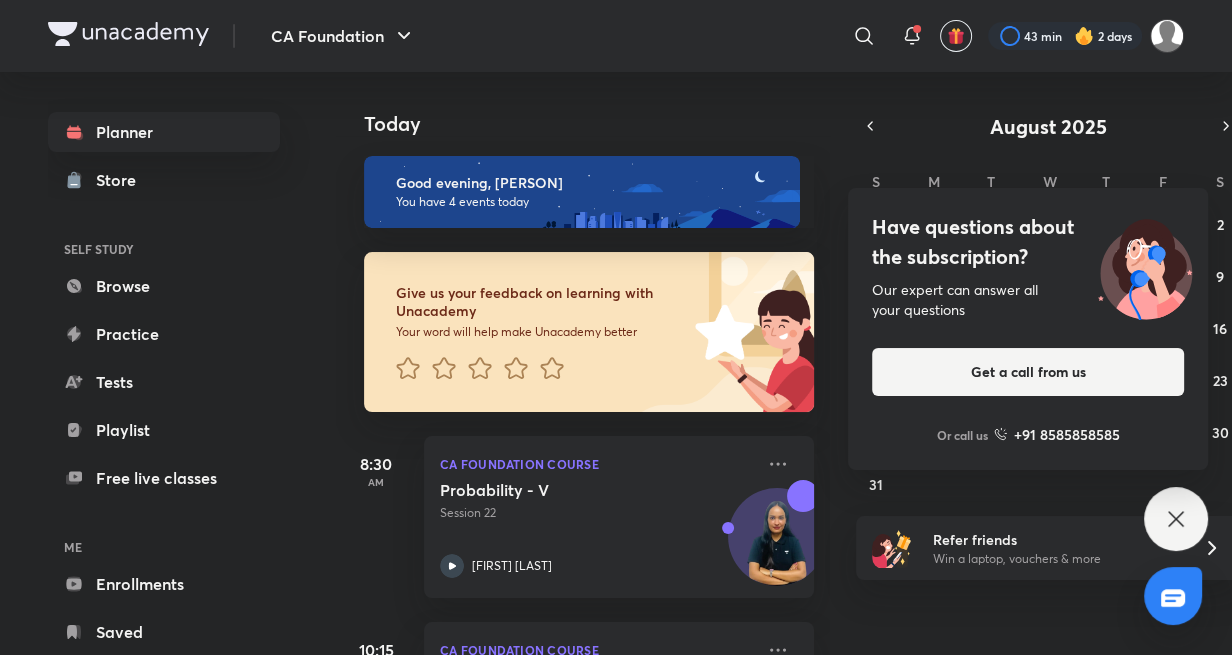 click 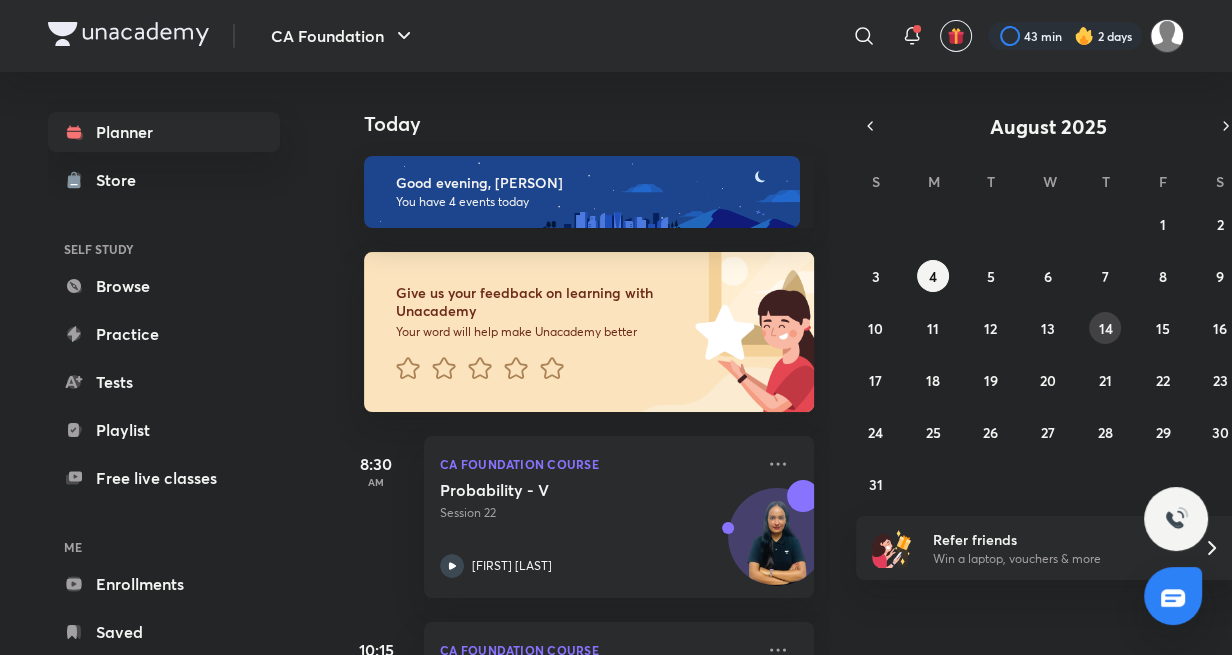 click on "14" at bounding box center [1105, 328] 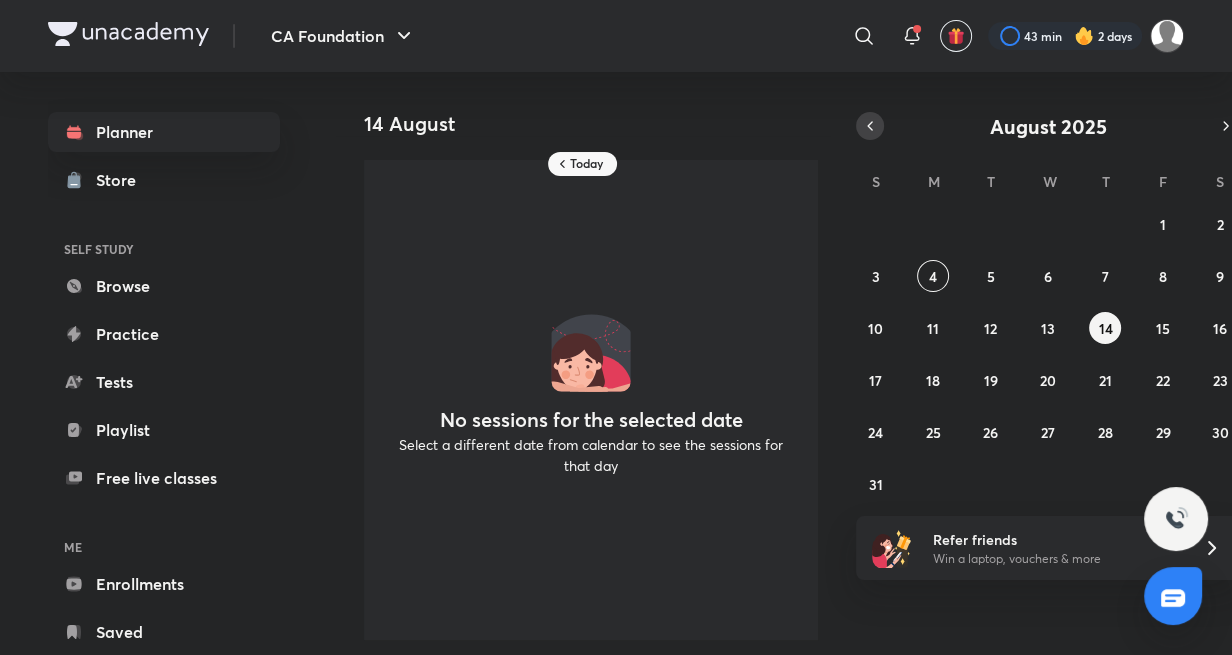 click at bounding box center (870, 126) 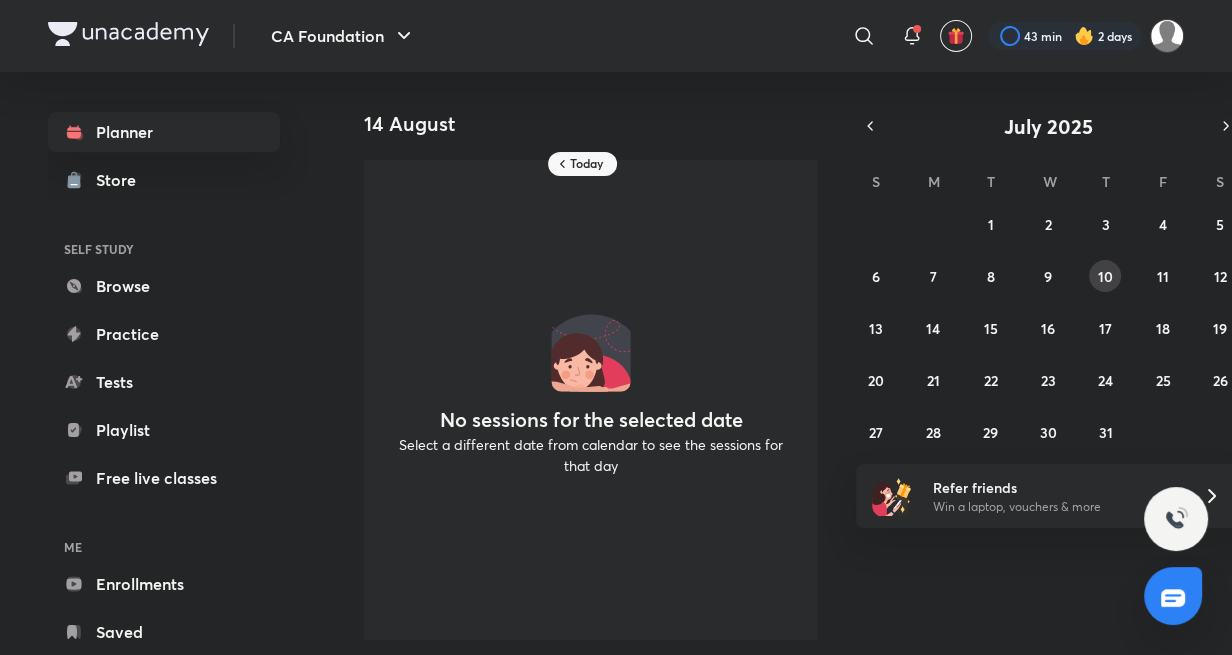 click on "10" at bounding box center [1105, 276] 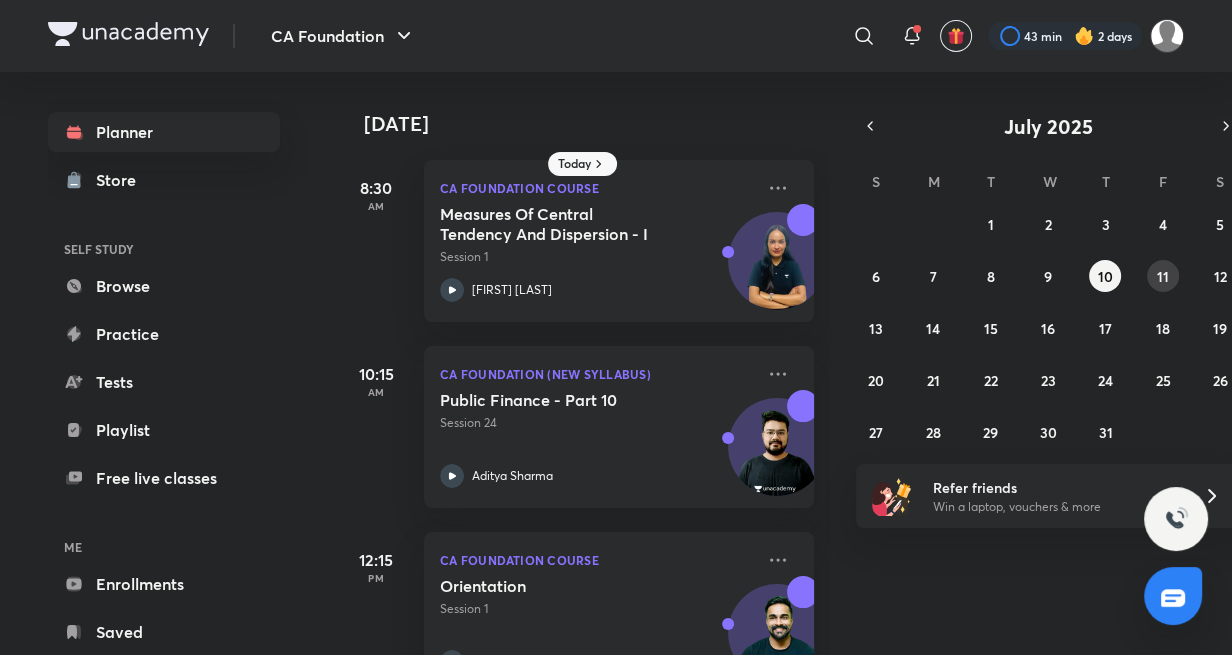 click on "11" at bounding box center [1163, 276] 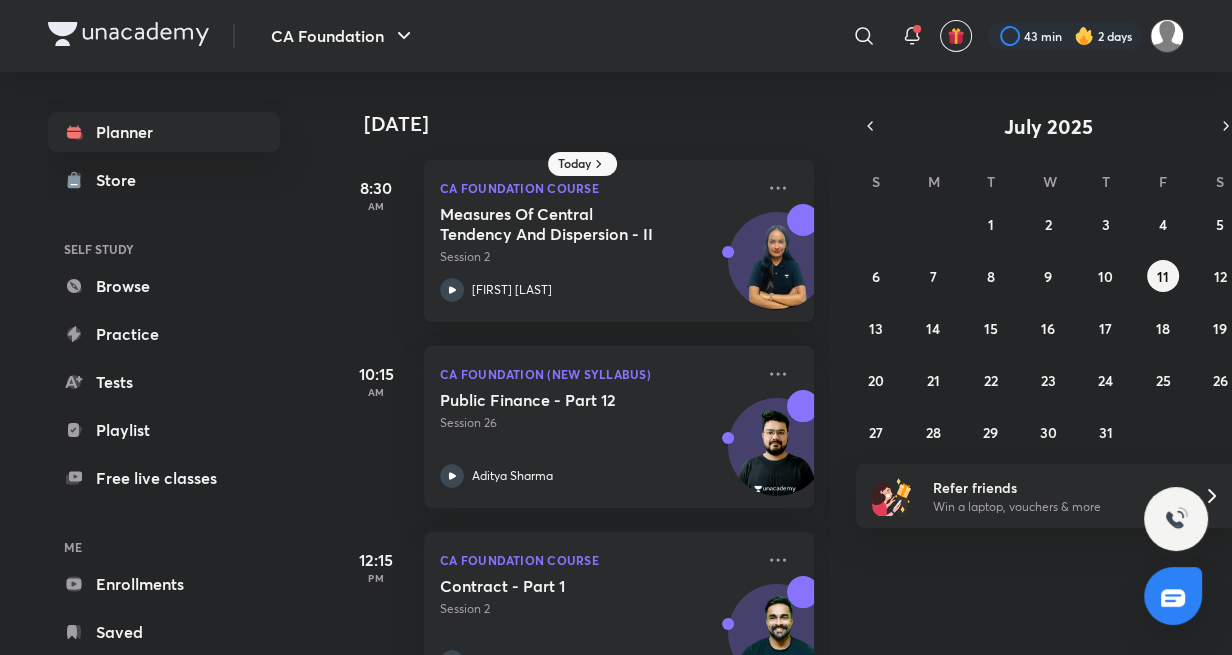 drag, startPoint x: 810, startPoint y: 378, endPoint x: 812, endPoint y: 431, distance: 53.037724 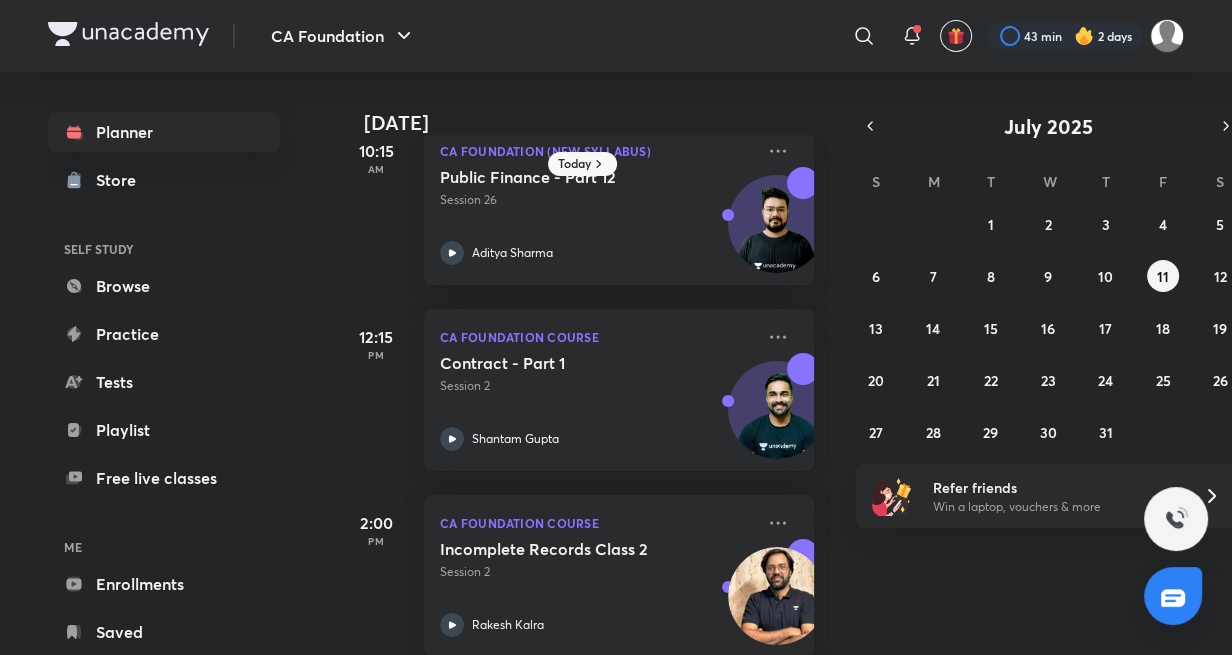 scroll, scrollTop: 240, scrollLeft: 0, axis: vertical 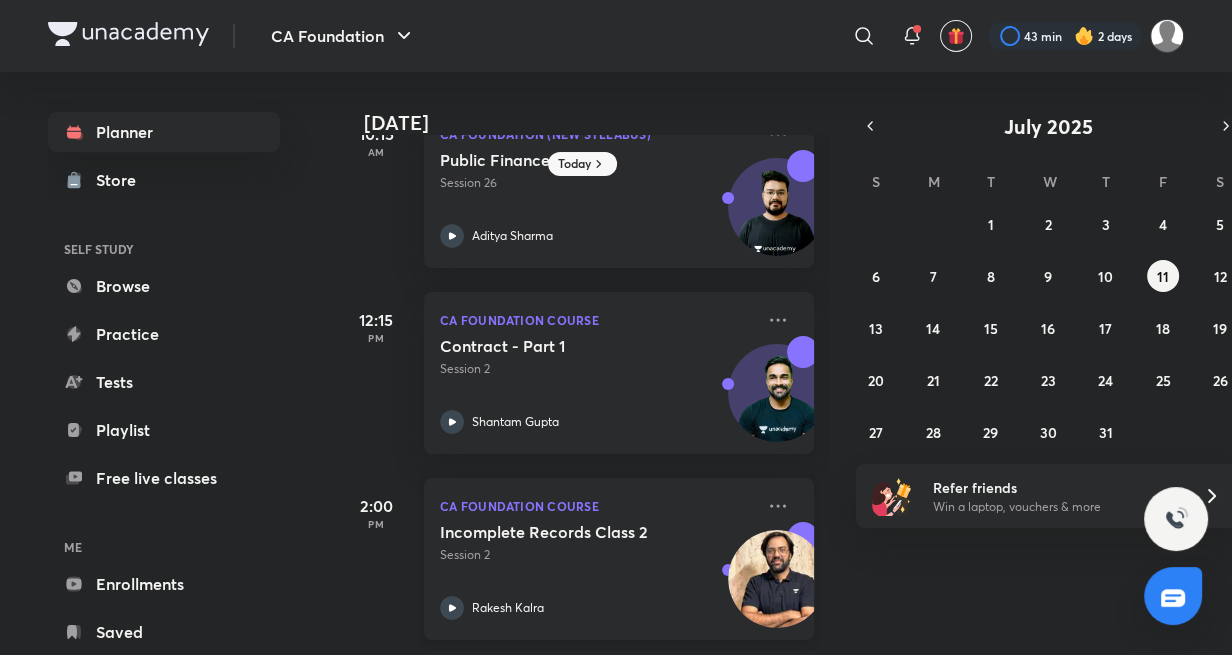 click on "Incomplete Records Class 2 Session 2 Rakesh Kalra" at bounding box center (597, 571) 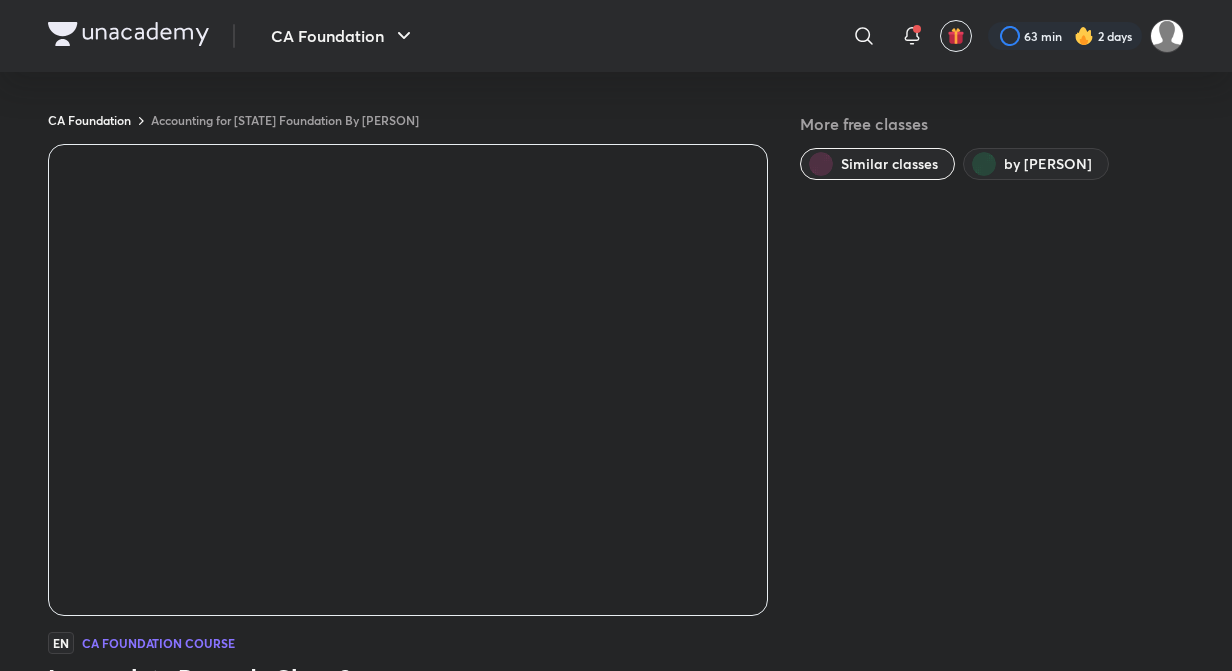 scroll, scrollTop: 0, scrollLeft: 0, axis: both 